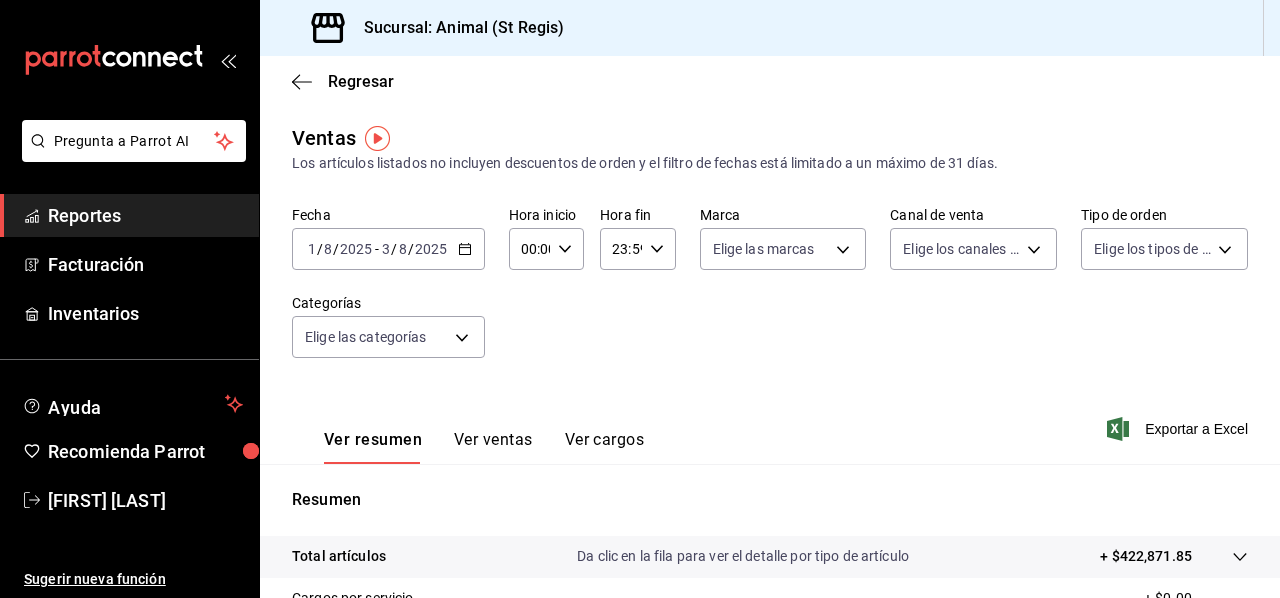 scroll, scrollTop: 0, scrollLeft: 0, axis: both 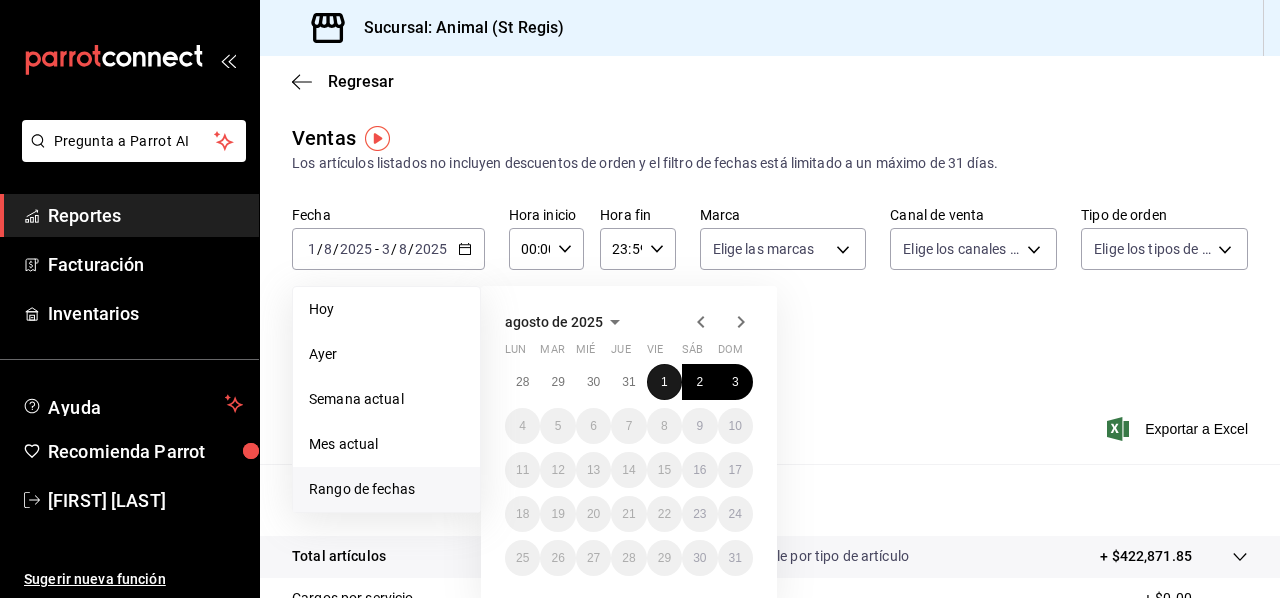 click on "1" at bounding box center (664, 382) 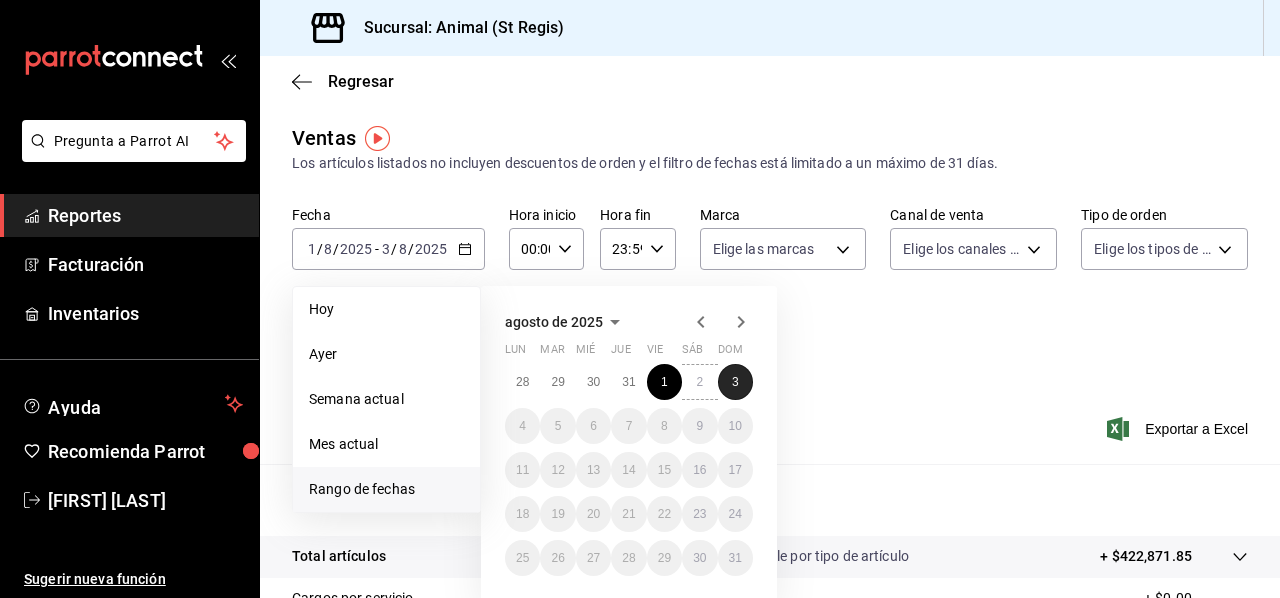 click on "3" at bounding box center (735, 382) 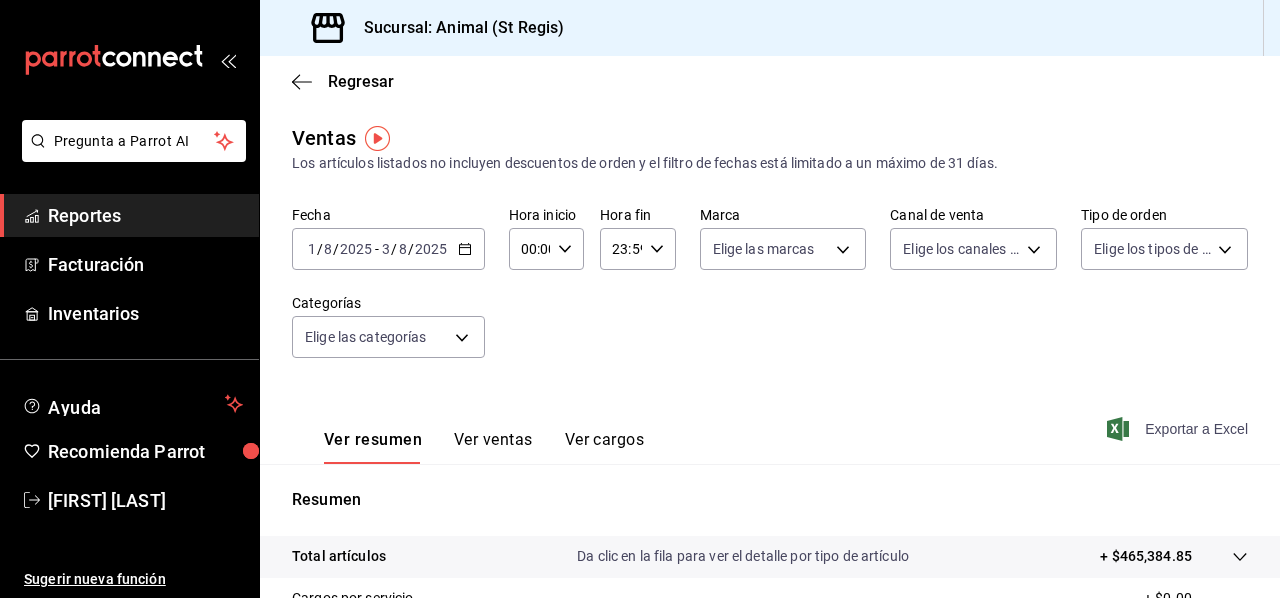 click on "Exportar a Excel" at bounding box center (1179, 429) 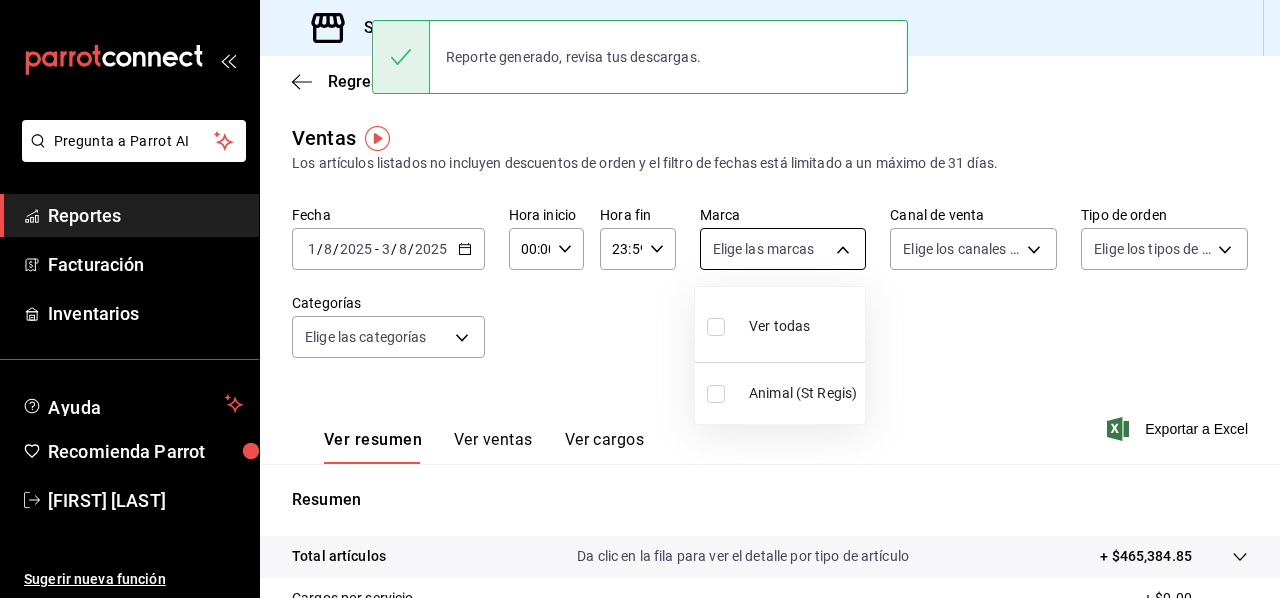 click on "Pregunta a Parrot AI Reportes   Facturación   Inventarios   Ayuda Recomienda Parrot   [FIRST] [LAST]   Sugerir nueva función   Sucursal: Animal (St Regis) Regresar Ventas Los artículos listados no incluyen descuentos de orden y el filtro de fechas está limitado a un máximo de 31 días. Fecha [DATE] [DATE] - [DATE] [DATE] Hora inicio 00:00 Hora inicio Hora fin 23:59 Hora fin Marca Elige las marcas Canal de venta Elige los canales de venta Tipo de orden Elige los tipos de orden Categorías Elige las categorías Ver resumen Ver ventas Ver cargos Exportar a Excel Resumen Total artículos Da clic en la fila para ver el detalle por tipo de artículo + $[PRICE] Cargos por servicio + $[PRICE] Venta bruta = $[PRICE] Descuentos totales - $[PRICE] Certificados de regalo - $[PRICE] Venta total = $[PRICE] Impuestos - $[PRICE] Venta neta = $[PRICE] Reporte generado, revisa tus descargas. Pregunta a Parrot AI Reportes   Facturación   Inventarios   Ayuda Recomienda Parrot" at bounding box center [640, 299] 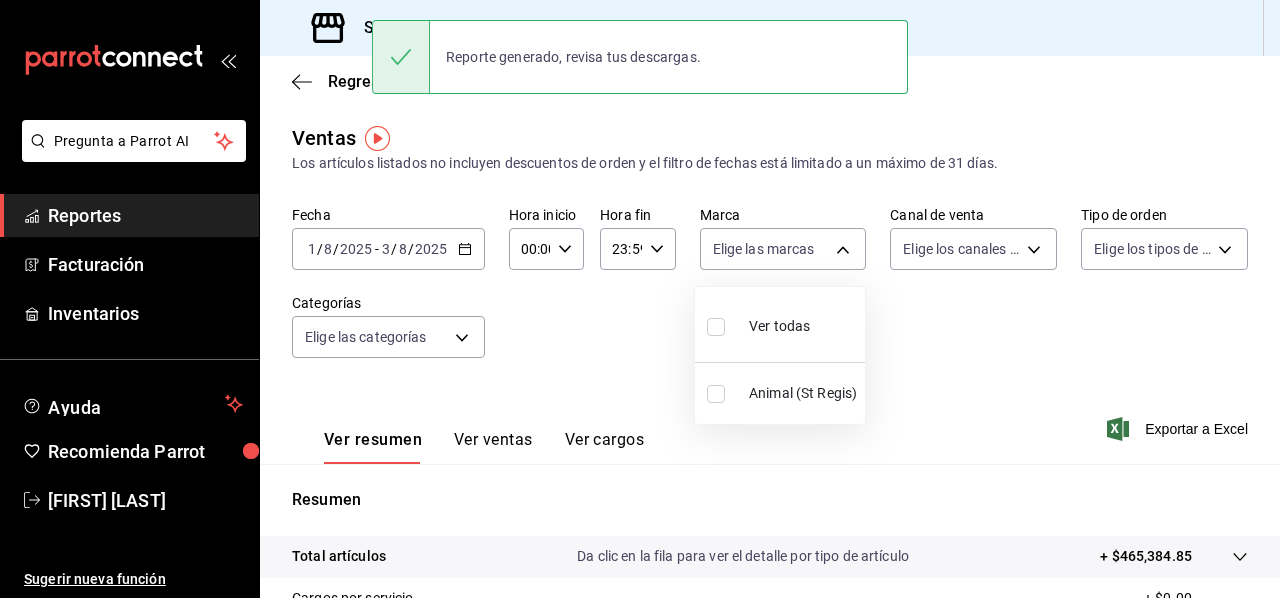 click on "Ver todas" at bounding box center (779, 326) 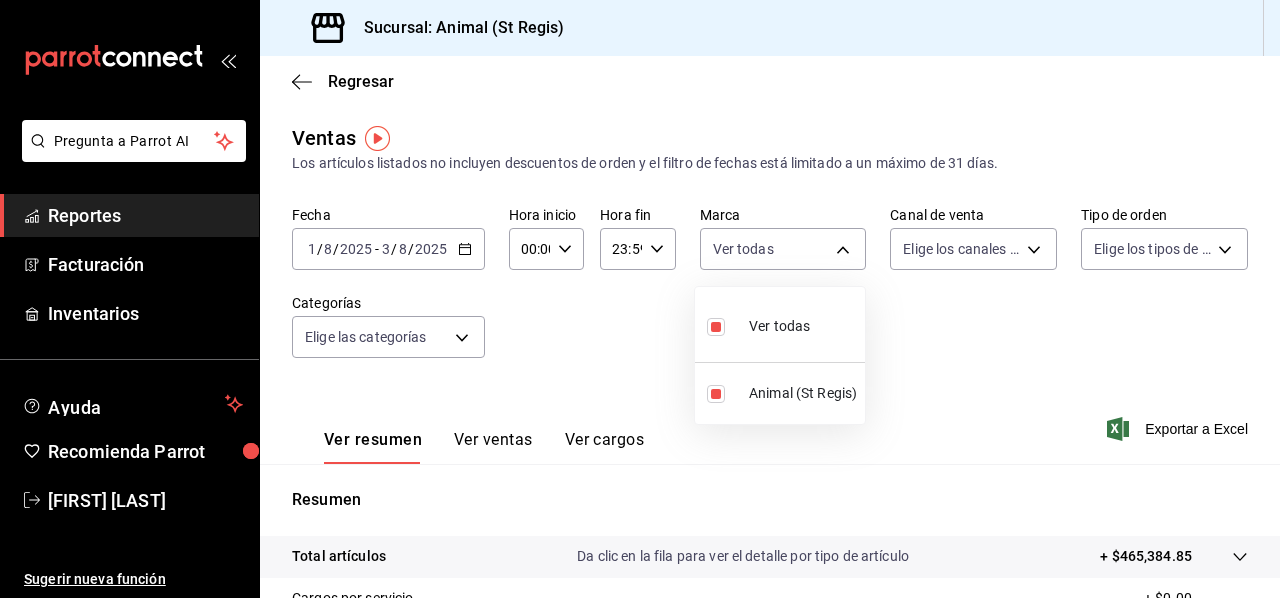 click at bounding box center [640, 299] 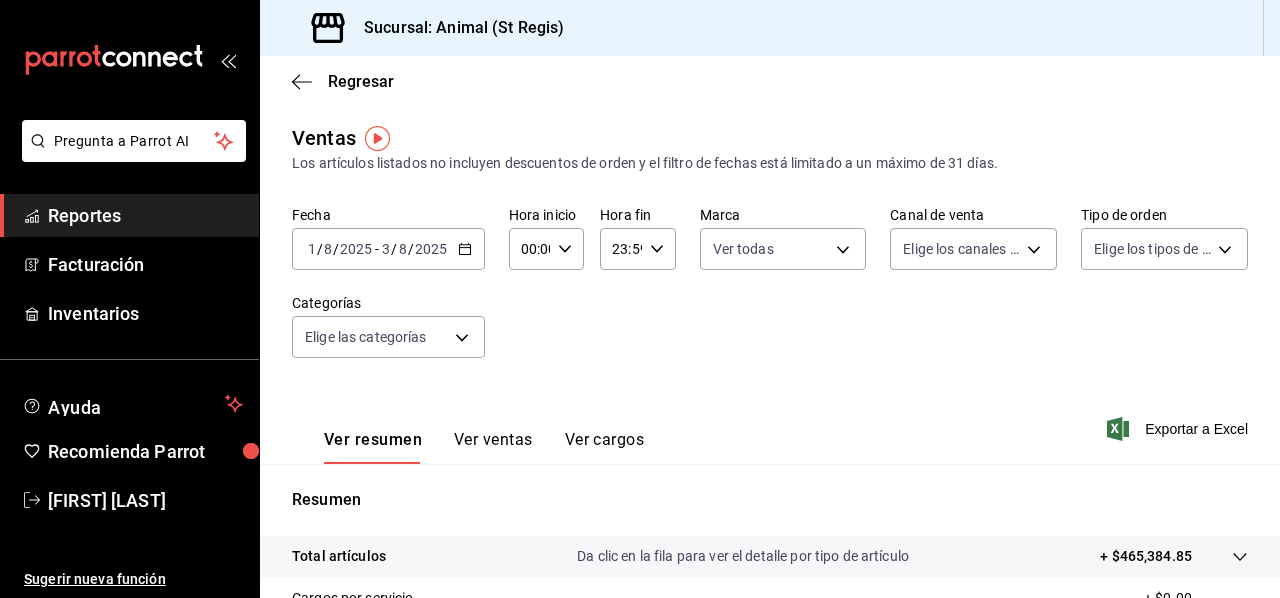 click on "Pregunta a Parrot AI Reportes   Facturación   Inventarios   Ayuda Recomienda Parrot   [FIRST] [LAST]   Sugerir nueva función   Sucursal: Animal (St Regis) Regresar Ventas Los artículos listados no incluyen descuentos de orden y el filtro de fechas está limitado a un máximo de 31 días. Fecha [DATE] [DATE] - [DATE] [DATE] Hora inicio 00:00 Hora inicio Hora fin 23:59 Hora fin Marca Ver todas [UUID] Canal de venta Elige los canales de venta Tipo de orden Elige los tipos de orden Categorías Elige las categorías Ver resumen Ver ventas Ver cargos Exportar a Excel Resumen Total artículos Da clic en la fila para ver el detalle por tipo de artículo + $[PRICE] Cargos por servicio + $[PRICE] Venta bruta = $[PRICE] Descuentos totales - $[PRICE] Certificados de regalo - $[PRICE] Venta total = $[PRICE] Impuestos - $[PRICE] Venta neta = $[PRICE] Pregunta a Parrot AI Reportes   Facturación   Inventarios   Ayuda Recomienda Parrot   [FIRST] [LAST]" at bounding box center [640, 299] 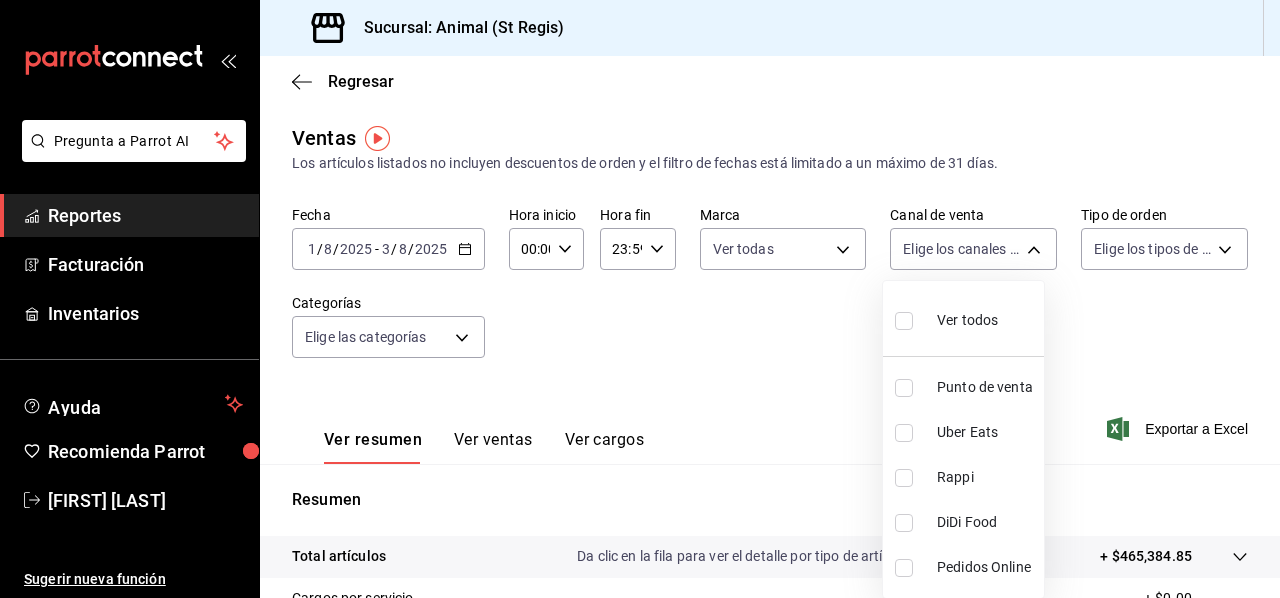 click on "Ver todos" at bounding box center (967, 320) 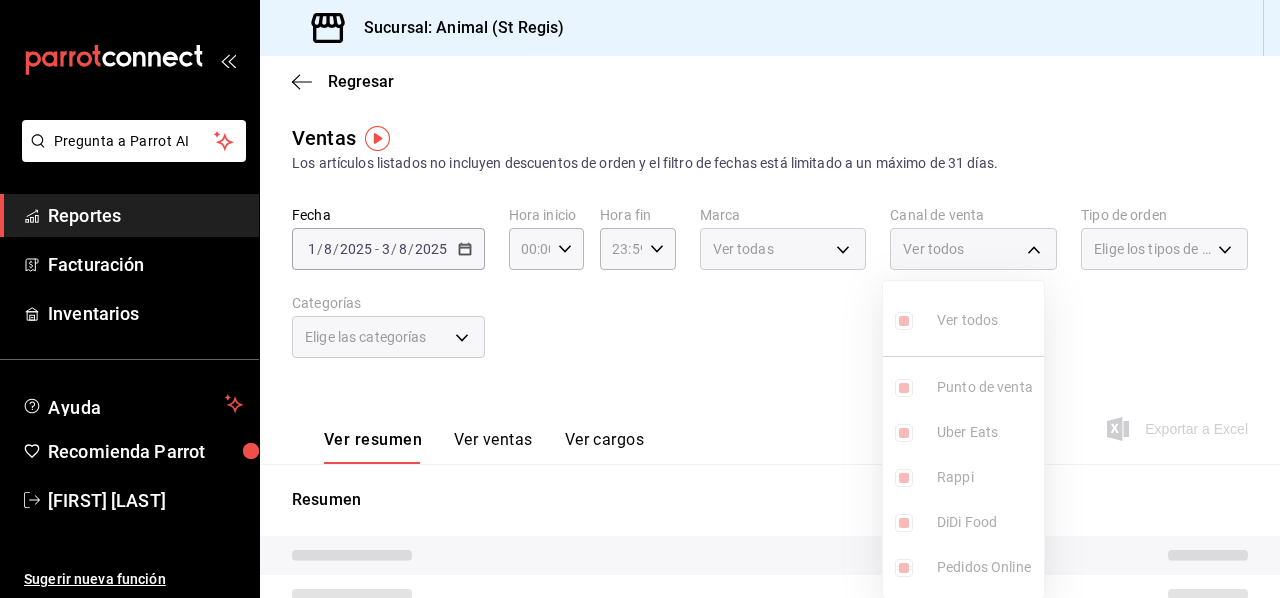 click at bounding box center [640, 299] 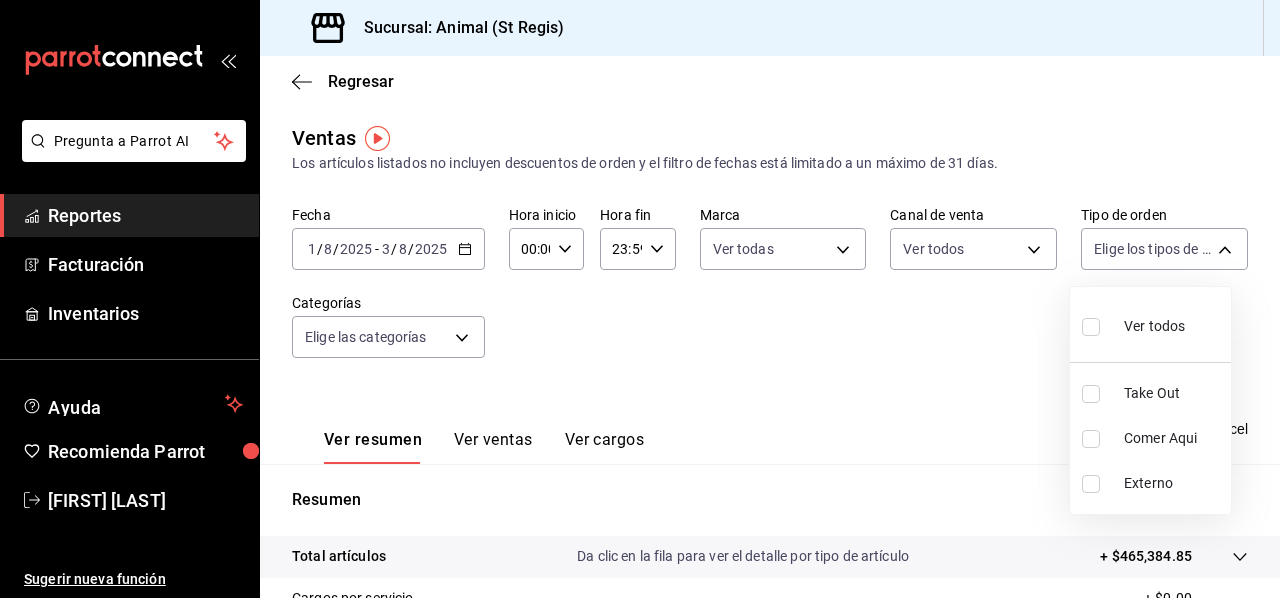 click on "Pregunta a Parrot AI Reportes   Facturación   Inventarios   Ayuda Recomienda Parrot   [FIRST] [LAST]   Sugerir nueva función   Sucursal: Animal (St Regis) Regresar Ventas Los artículos listados no incluyen descuentos de orden y el filtro de fechas está limitado a un máximo de 31 días. Fecha [DATE] [DATE] - [DATE] [DATE] Hora inicio 00:00 Hora inicio Hora fin 23:59 Hora fin Marca Ver todas [UUID] Canal de venta Ver todos PARROT,UBER_EATS,RAPPI,DIDI_FOOD,ONLINE Tipo de orden Elige los tipos de orden Categorías Elige las categorías Ver resumen Ver ventas Ver cargos Exportar a Excel Resumen Total artículos Da clic en la fila para ver el detalle por tipo de artículo + $[PRICE] Cargos por servicio + $[PRICE] Venta bruta = $[PRICE] Descuentos totales - $[PRICE] Certificados de regalo - $[PRICE] Venta total = $[PRICE] Impuestos - $[PRICE] Venta neta = $[PRICE] Pregunta a Parrot AI Reportes   Facturación   Inventarios   Ayuda Recomienda Parrot" at bounding box center (640, 299) 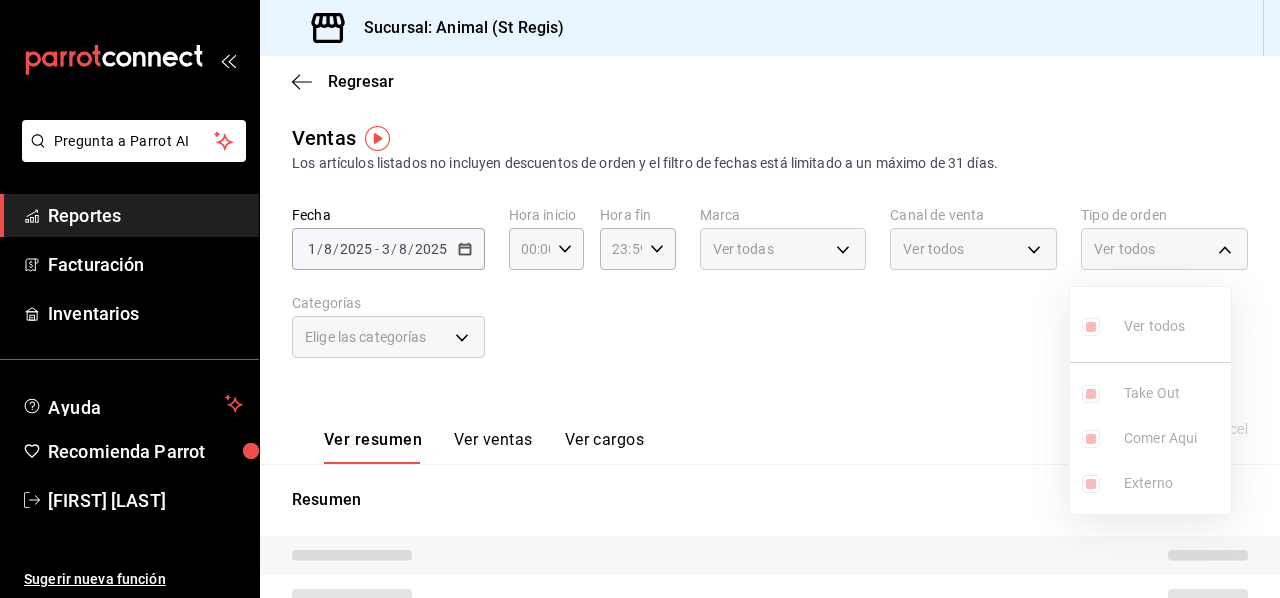 click at bounding box center (640, 299) 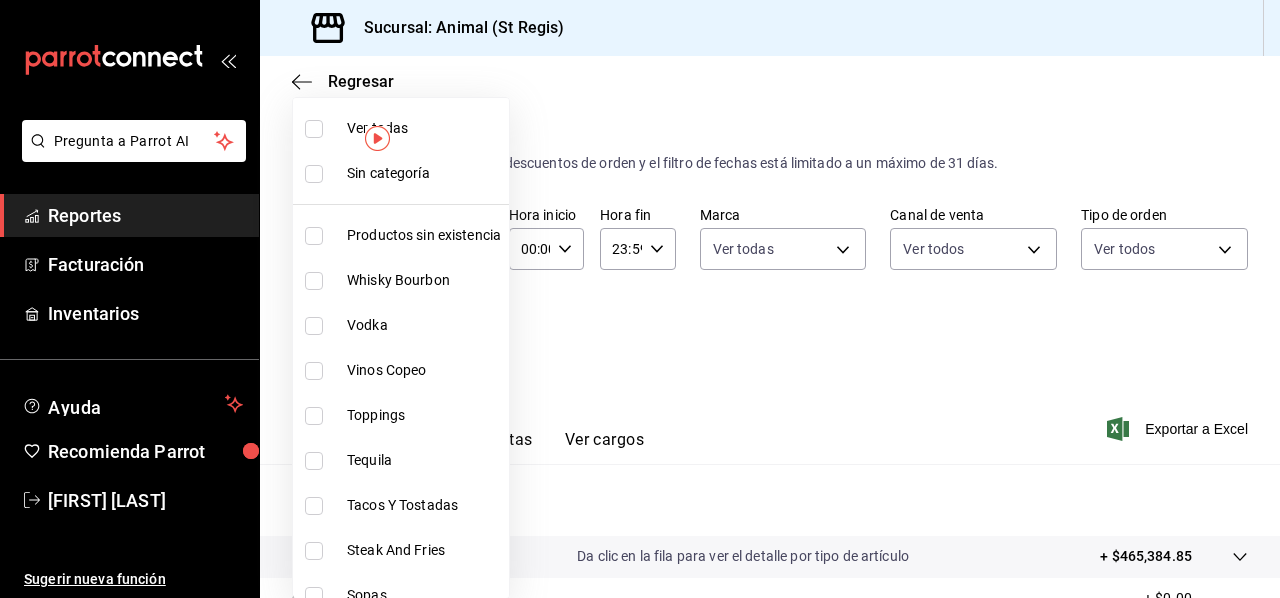 click on "Pregunta a Parrot AI Reportes   Facturación   Inventarios   Ayuda Recomienda Parrot   [FIRST] [LAST]   Sugerir nueva función   Sucursal: Animal (St Regis) Regresar Ventas Los artículos listados no incluyen descuentos de orden y el filtro de fechas está limitado a un máximo de 31 días. Fecha [DATE] [DATE] - [DATE] [DATE] Hora inicio 00:00 Hora inicio Hora fin 23:59 Hora fin Marca Ver todas [UUID] Canal de venta Ver todos PARROT,UBER_EATS,RAPPI,DIDI_FOOD,ONLINE Tipo de orden Ver todos [UUID],[UUID],[EXTERNAL] Categorías Elige las categorías Ver resumen Ver ventas Ver cargos Exportar a Excel Resumen Total artículos Da clic en la fila para ver el detalle por tipo de artículo + $[PRICE] Cargos por servicio + $[PRICE] Venta bruta = $[PRICE] Descuentos totales - $[PRICE] Certificados de regalo - $[PRICE] Venta total = $[PRICE] Impuestos - $[PRICE] Venta neta = $[PRICE] Reportes" at bounding box center [640, 299] 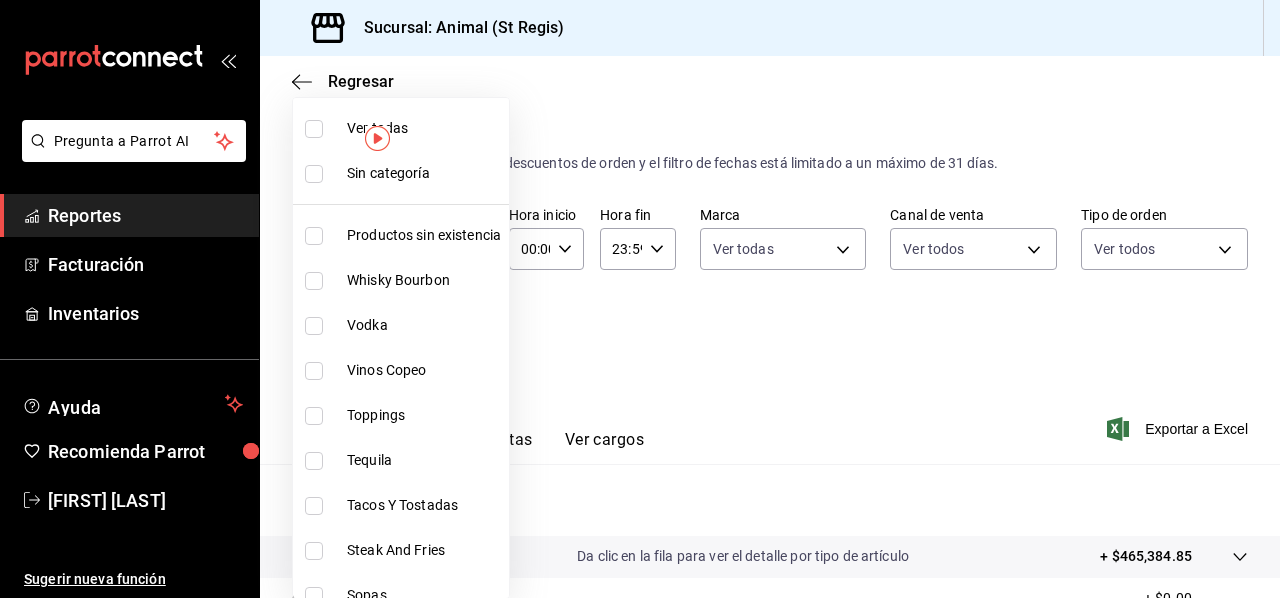 click on "Ver todas" at bounding box center [401, 128] 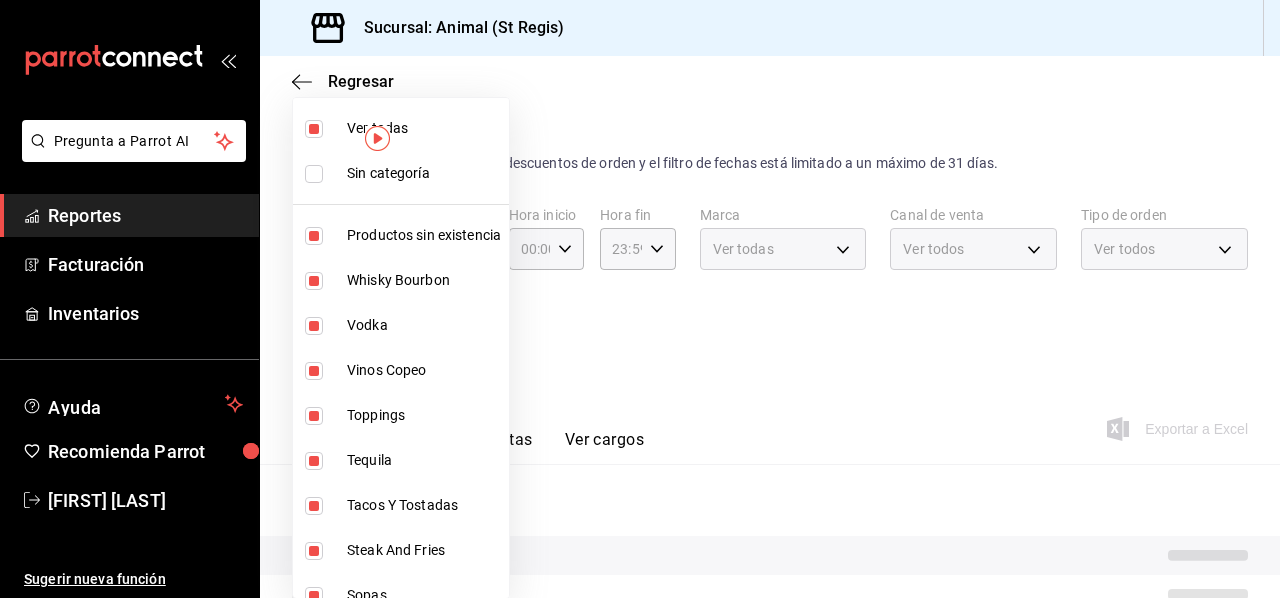 click at bounding box center (640, 299) 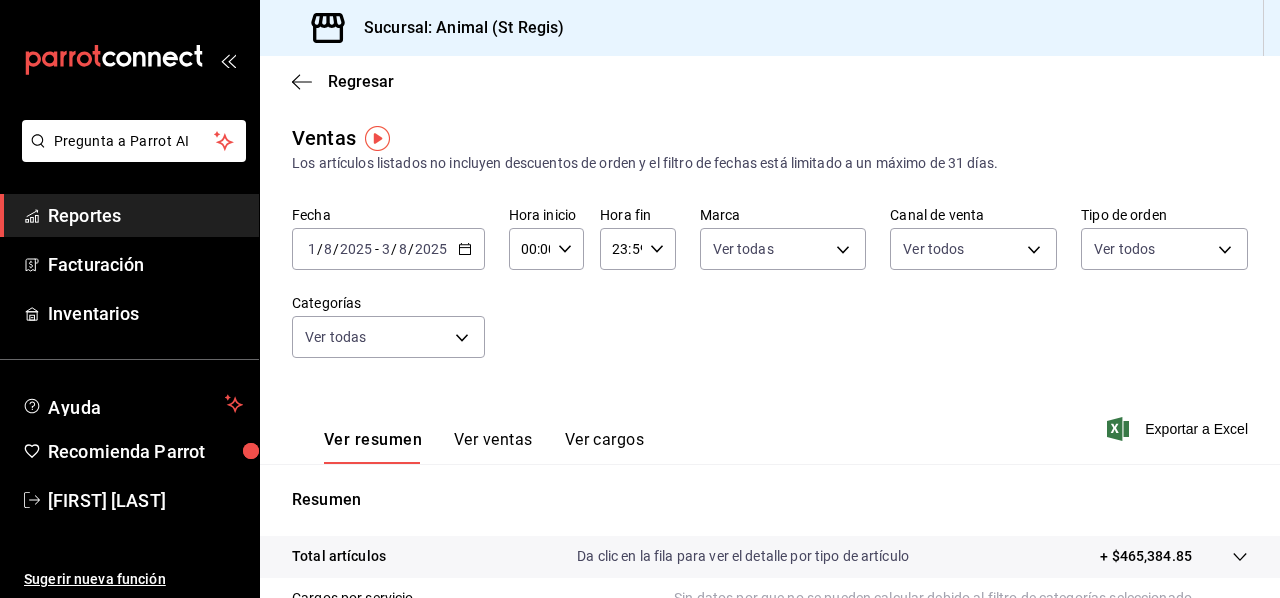 click on "Ver ventas" at bounding box center [493, 447] 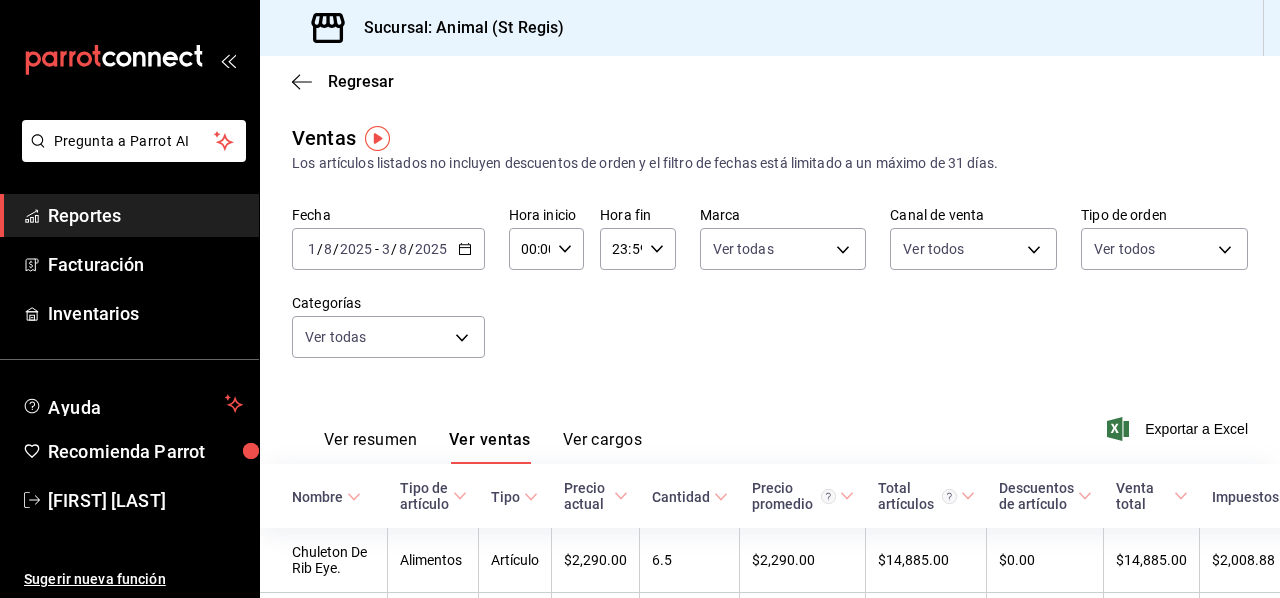 click on "Ver resumen Ver ventas Ver cargos Exportar a Excel" at bounding box center (770, 423) 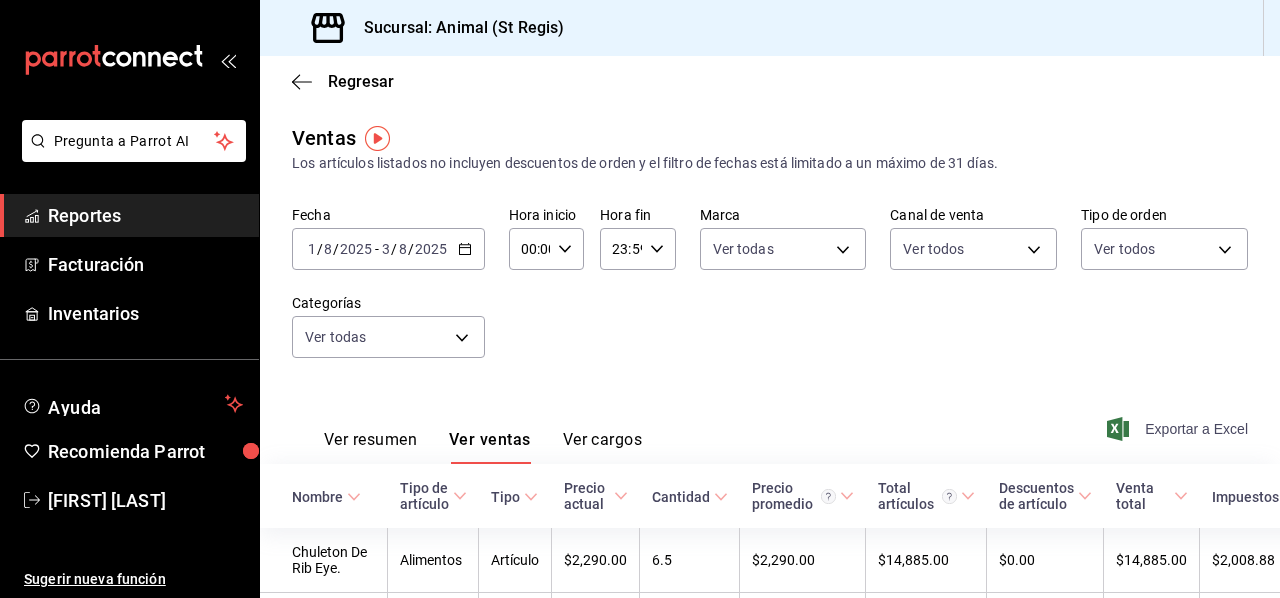 click on "Exportar a Excel" at bounding box center [1179, 429] 